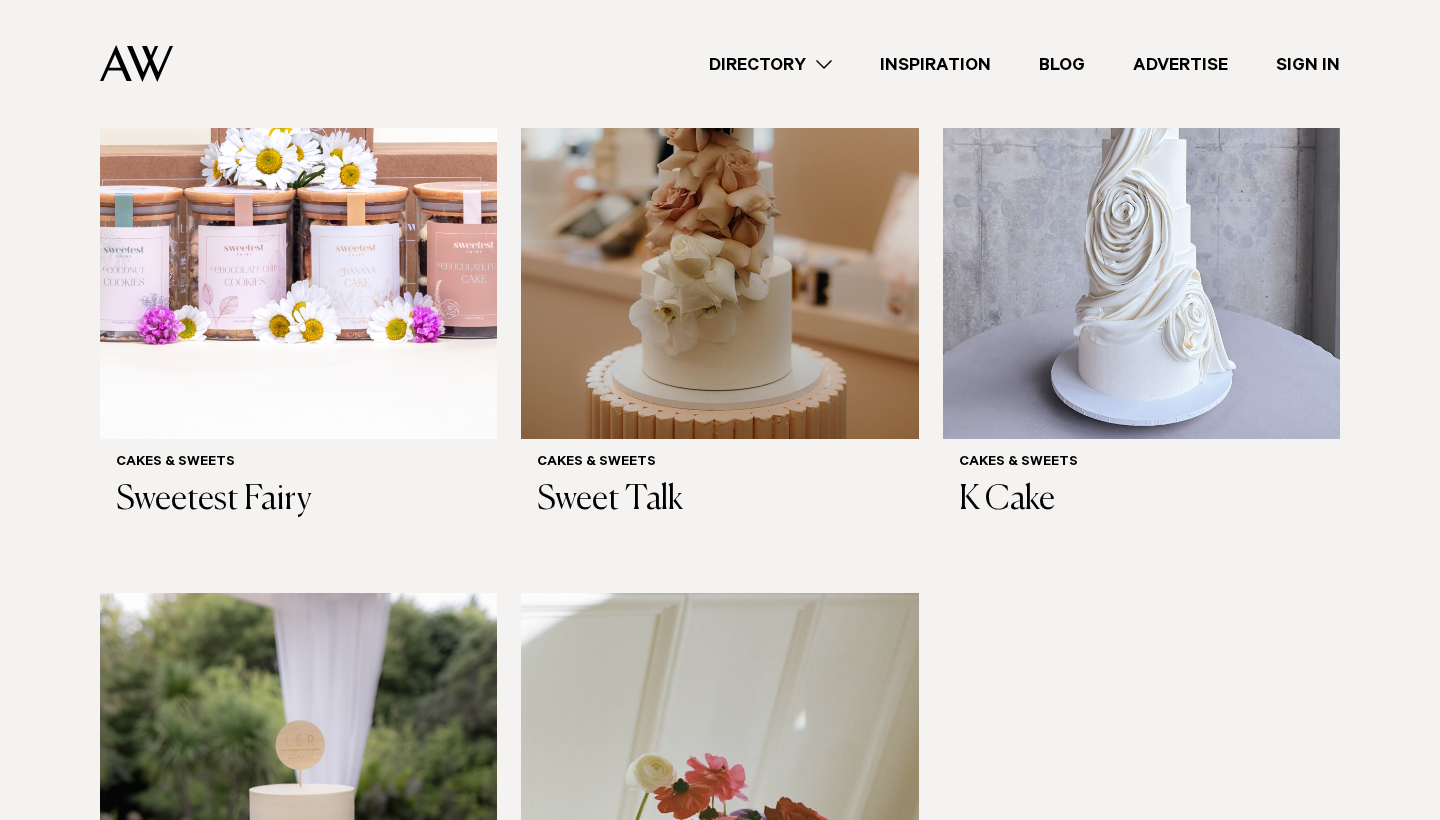 scroll, scrollTop: 855, scrollLeft: 0, axis: vertical 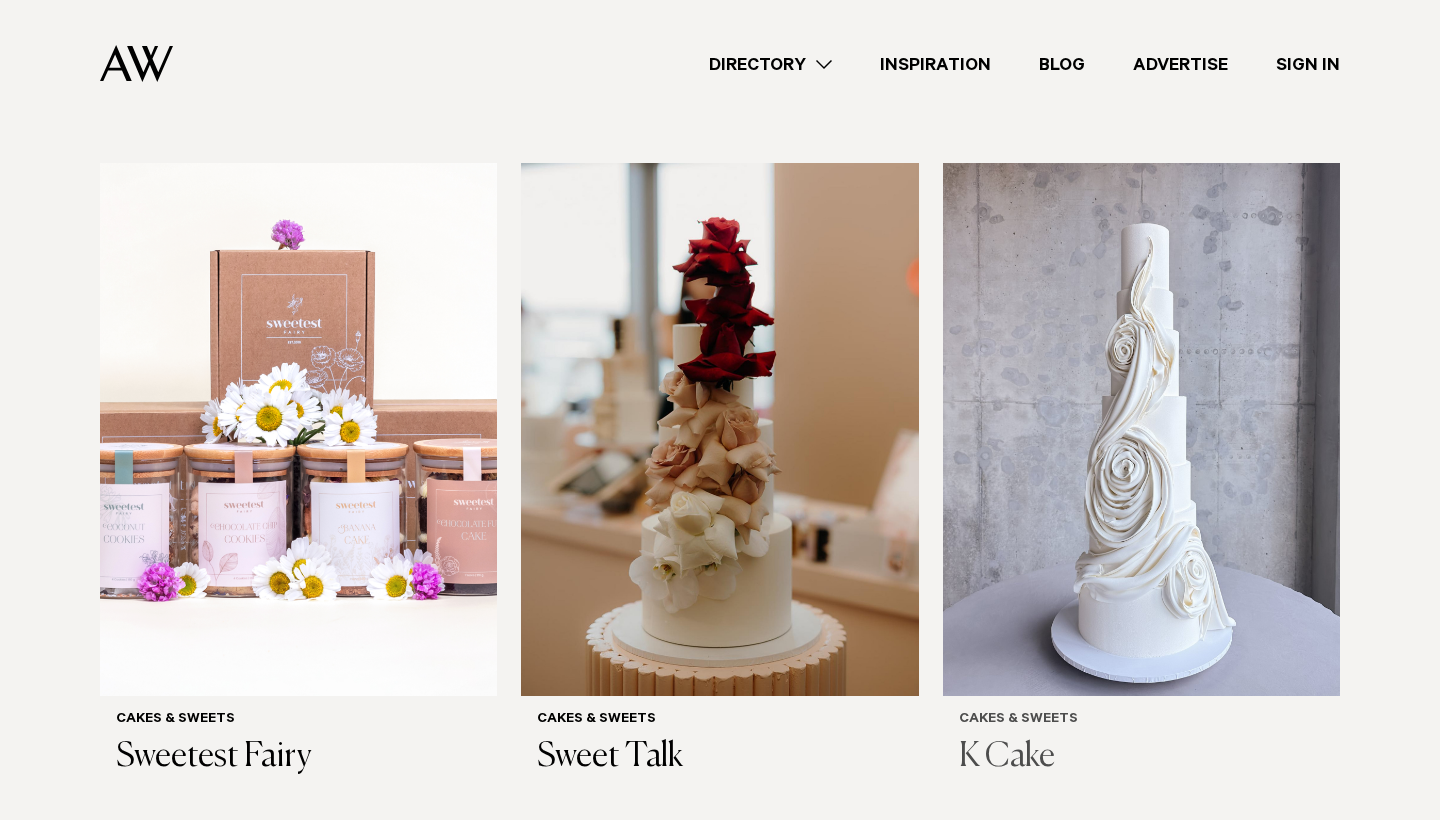 click at bounding box center [1141, 429] 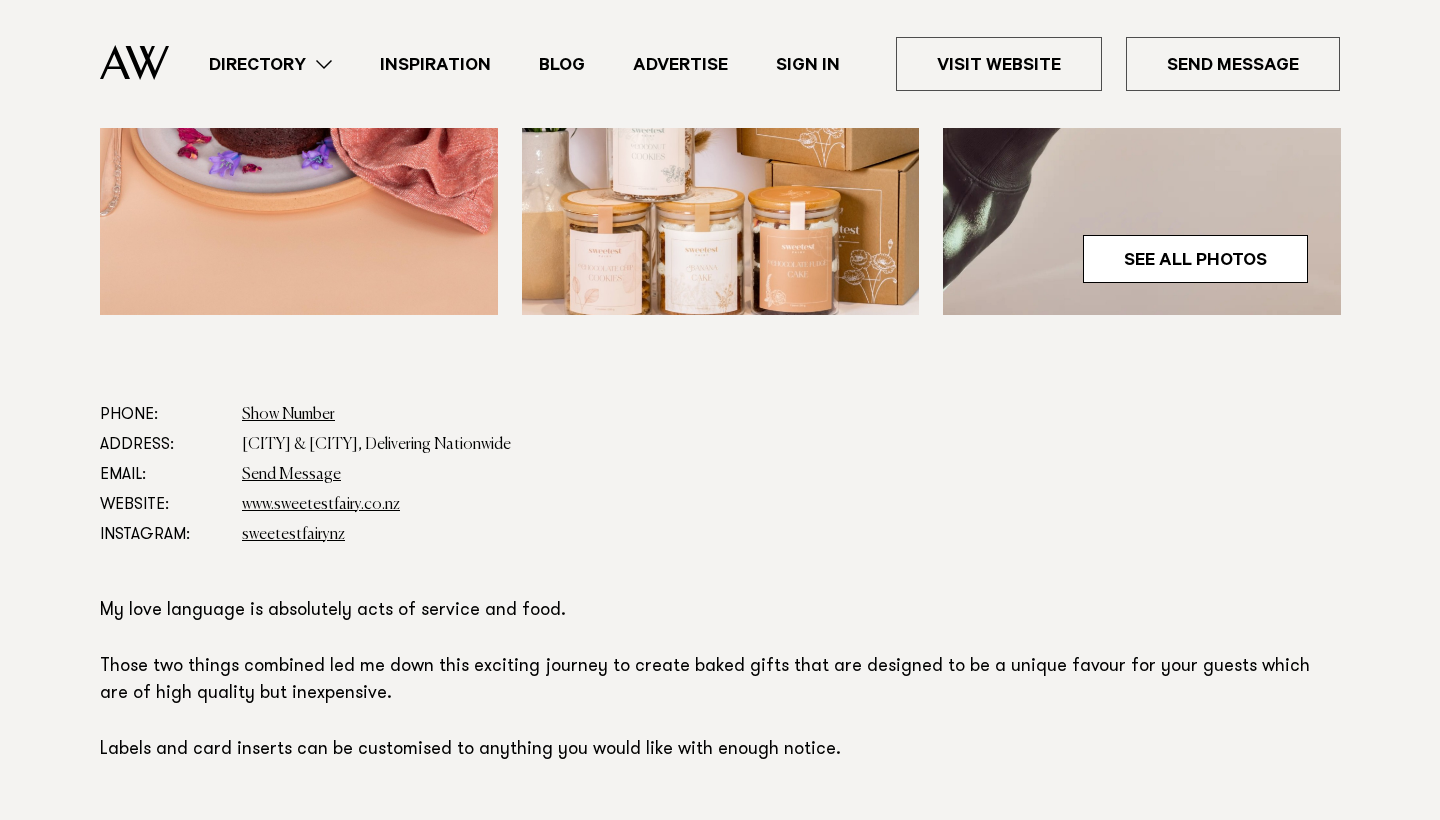 scroll, scrollTop: 860, scrollLeft: 0, axis: vertical 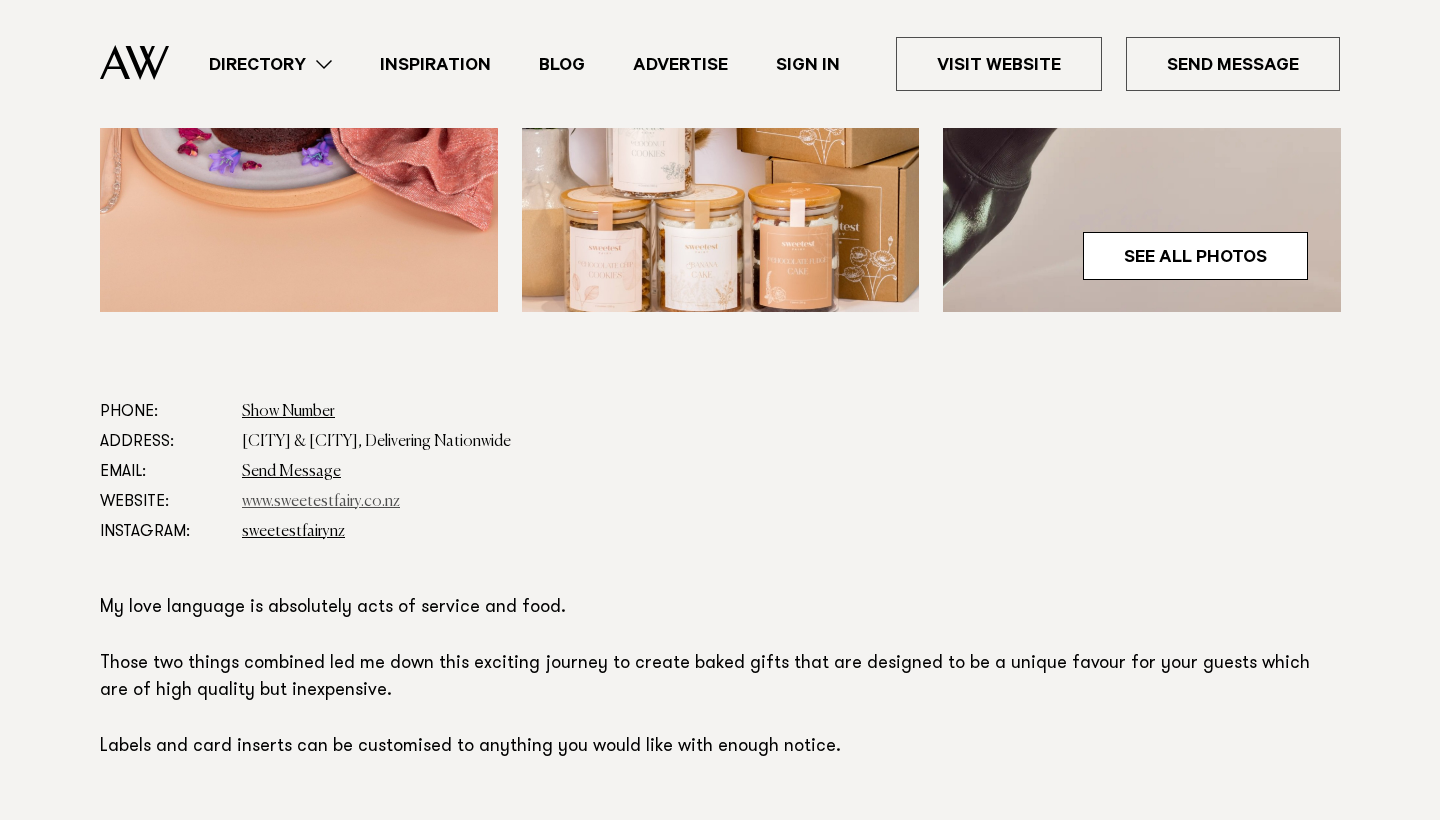 click on "www.sweetestfairy.co.nz" at bounding box center (321, 502) 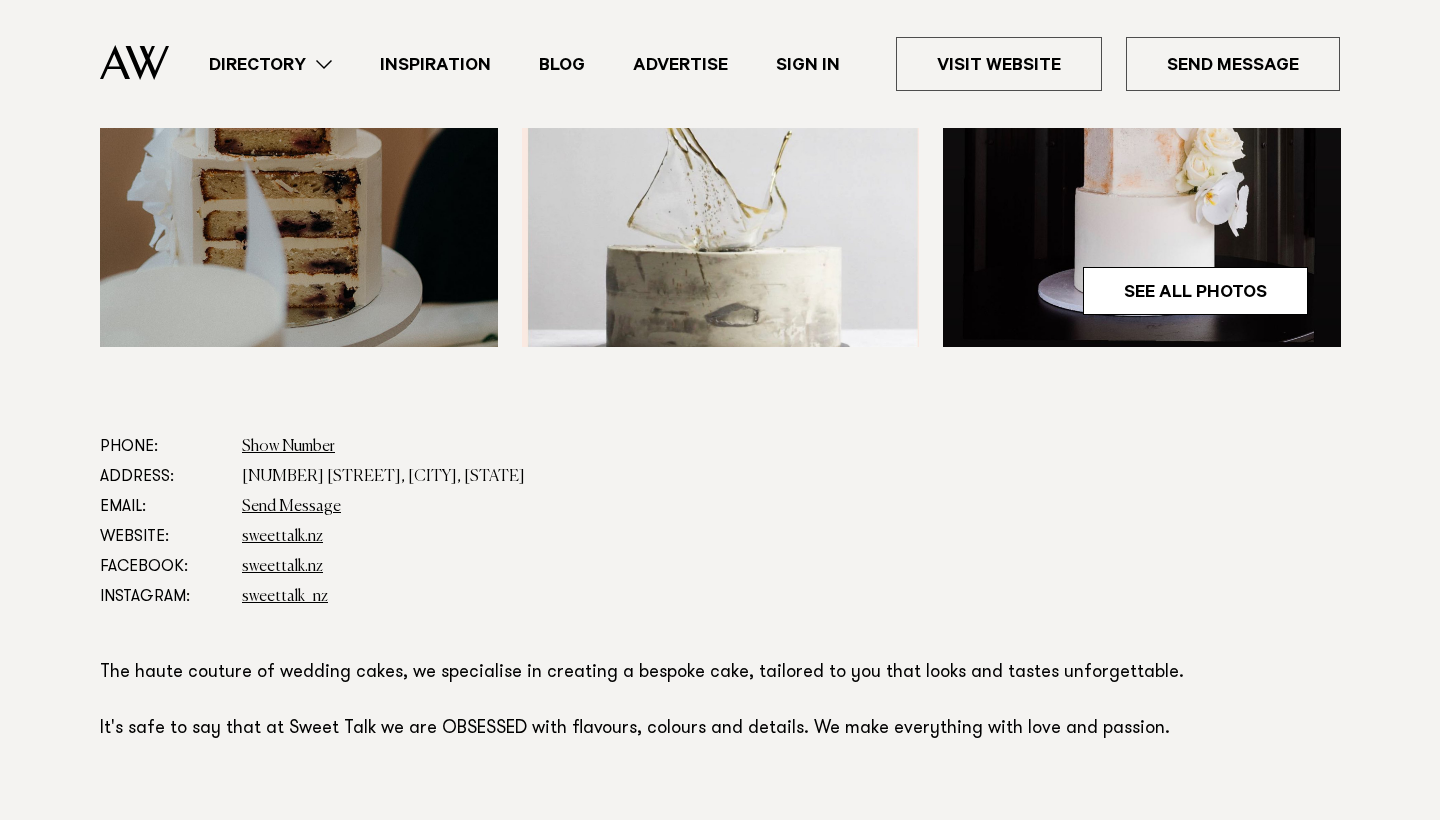 scroll, scrollTop: 858, scrollLeft: 0, axis: vertical 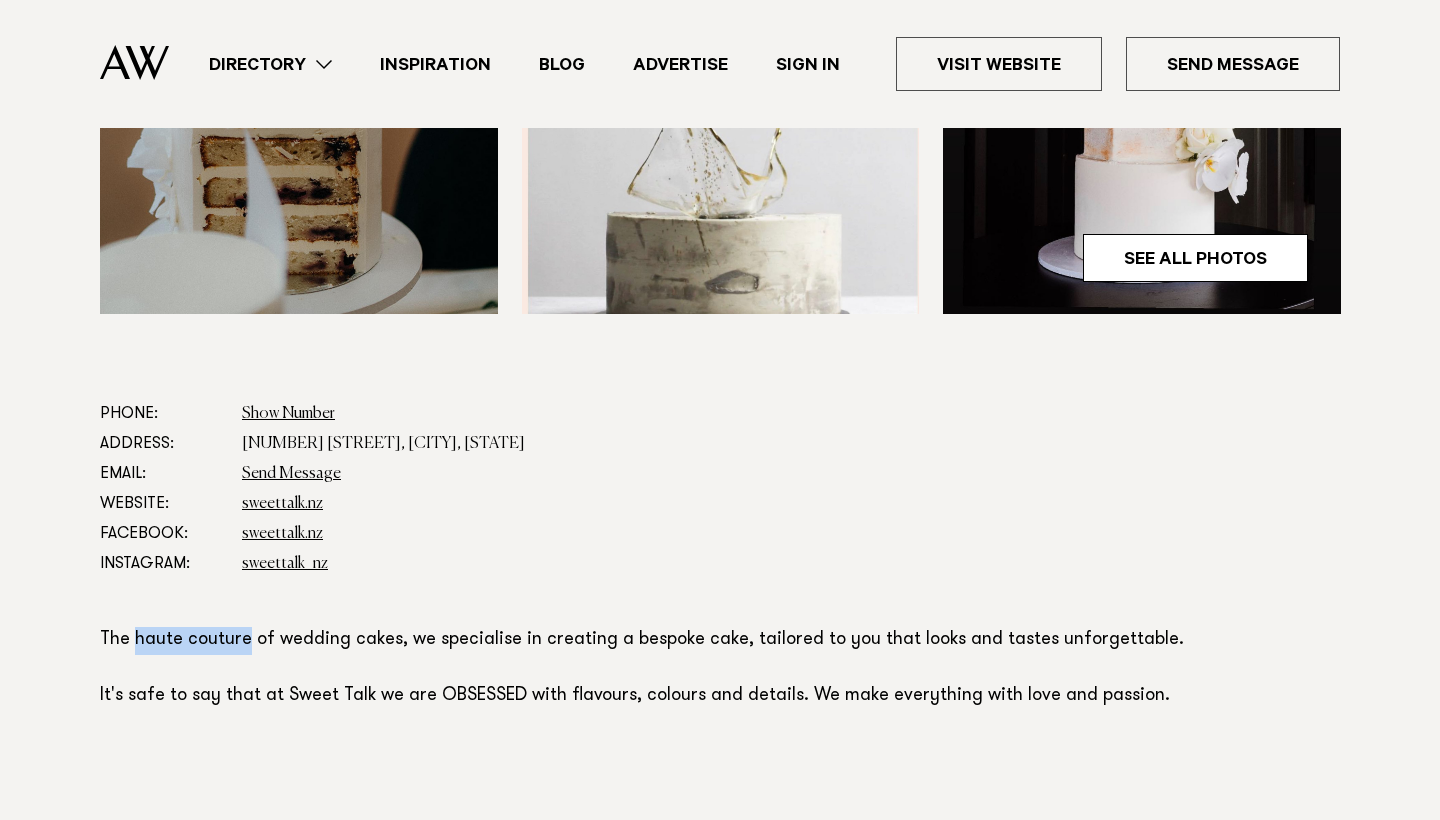 drag, startPoint x: 135, startPoint y: 642, endPoint x: 240, endPoint y: 636, distance: 105.17129 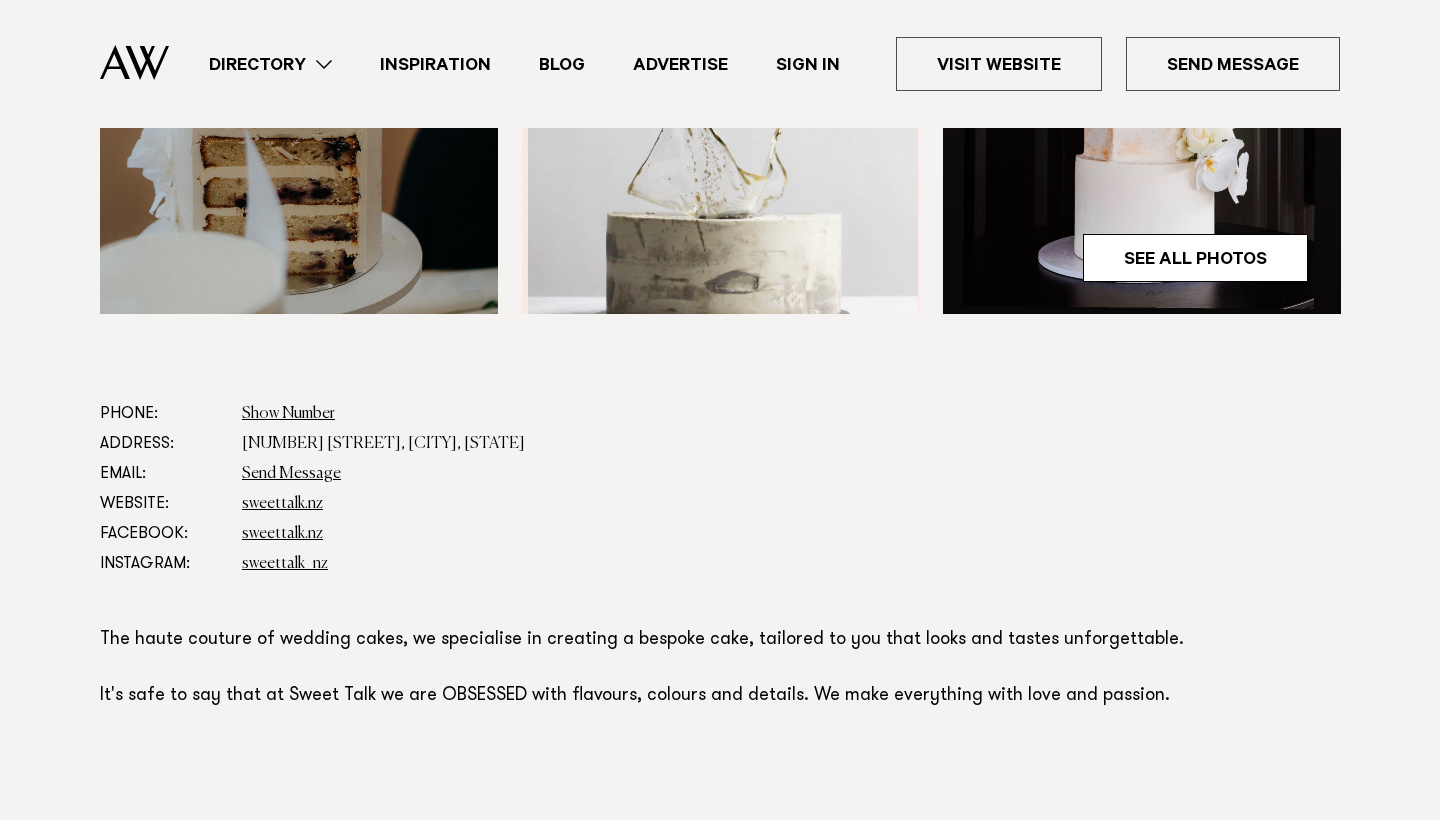 click on "sweettalk_nz" at bounding box center [791, 564] 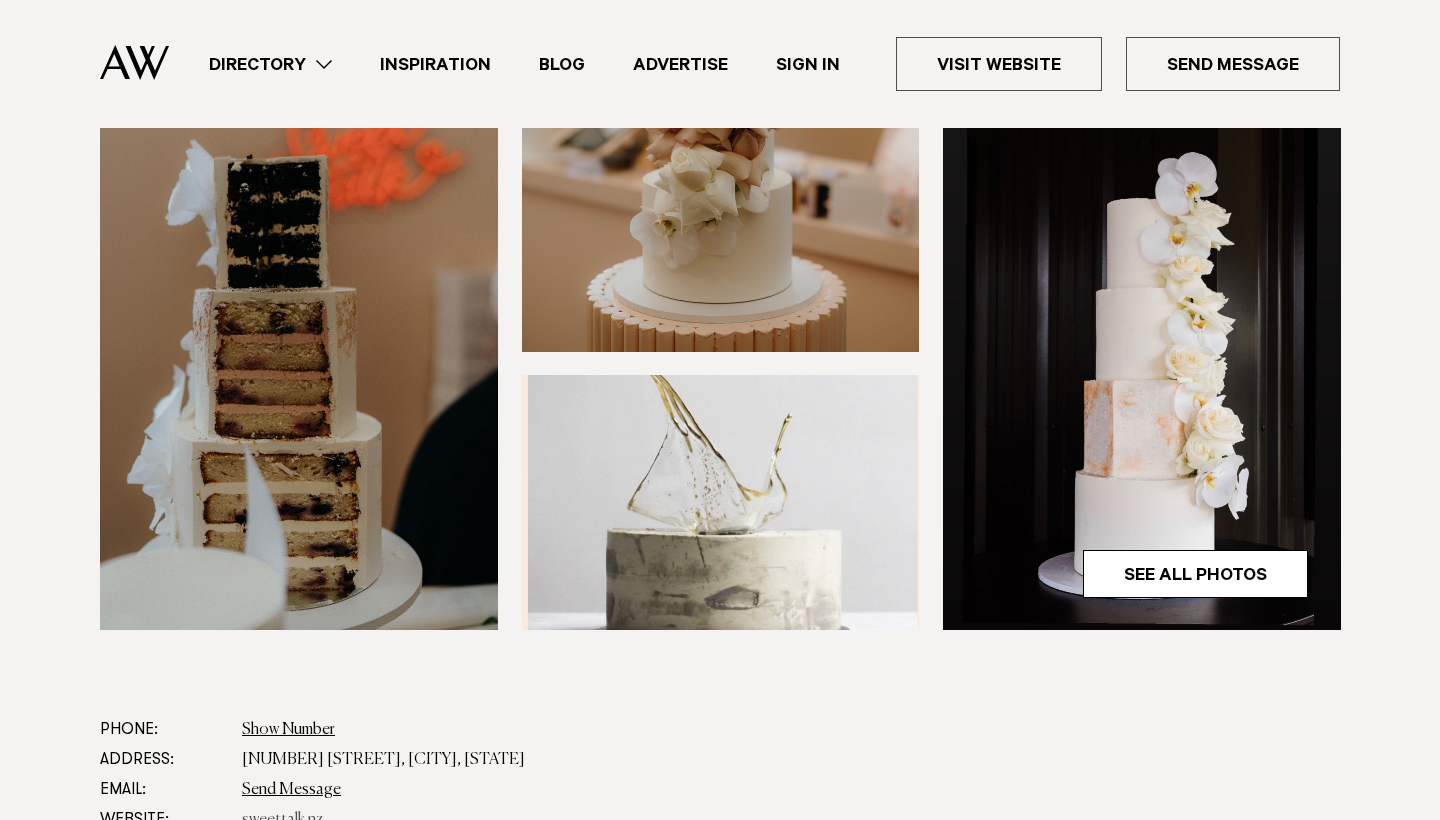 scroll, scrollTop: 449, scrollLeft: 0, axis: vertical 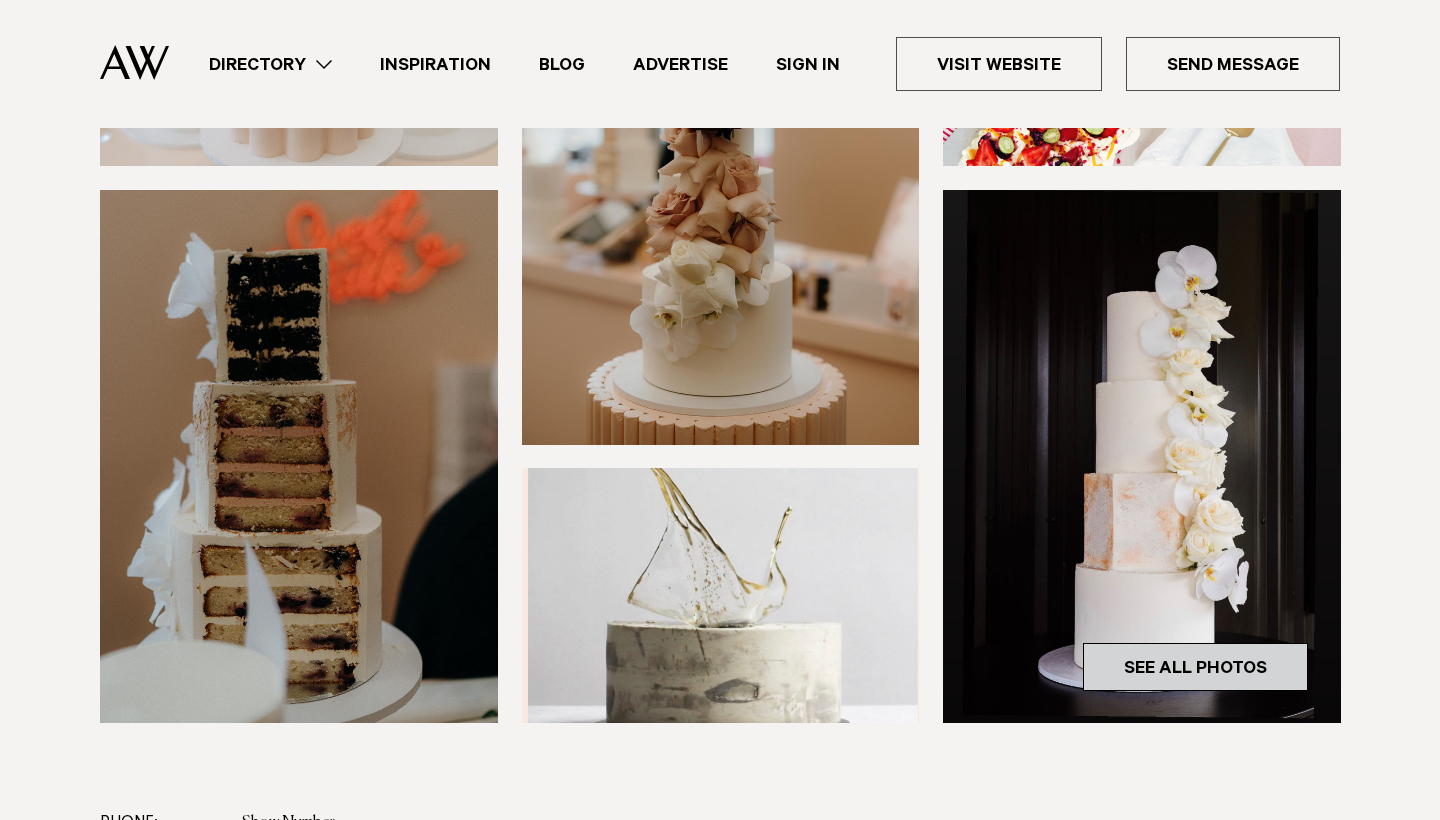 click on "See All Photos" at bounding box center [1195, 667] 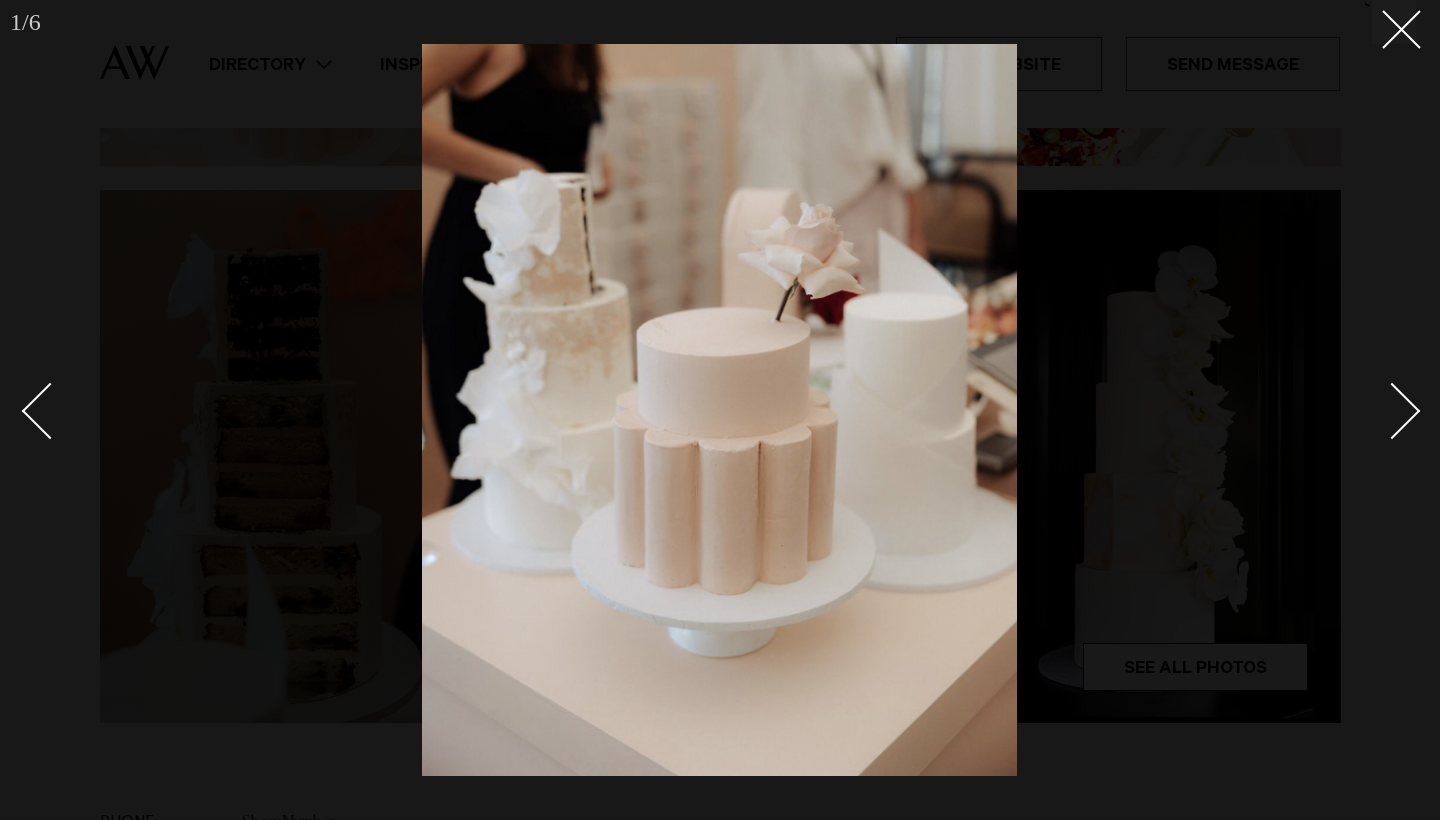 click at bounding box center [1392, 411] 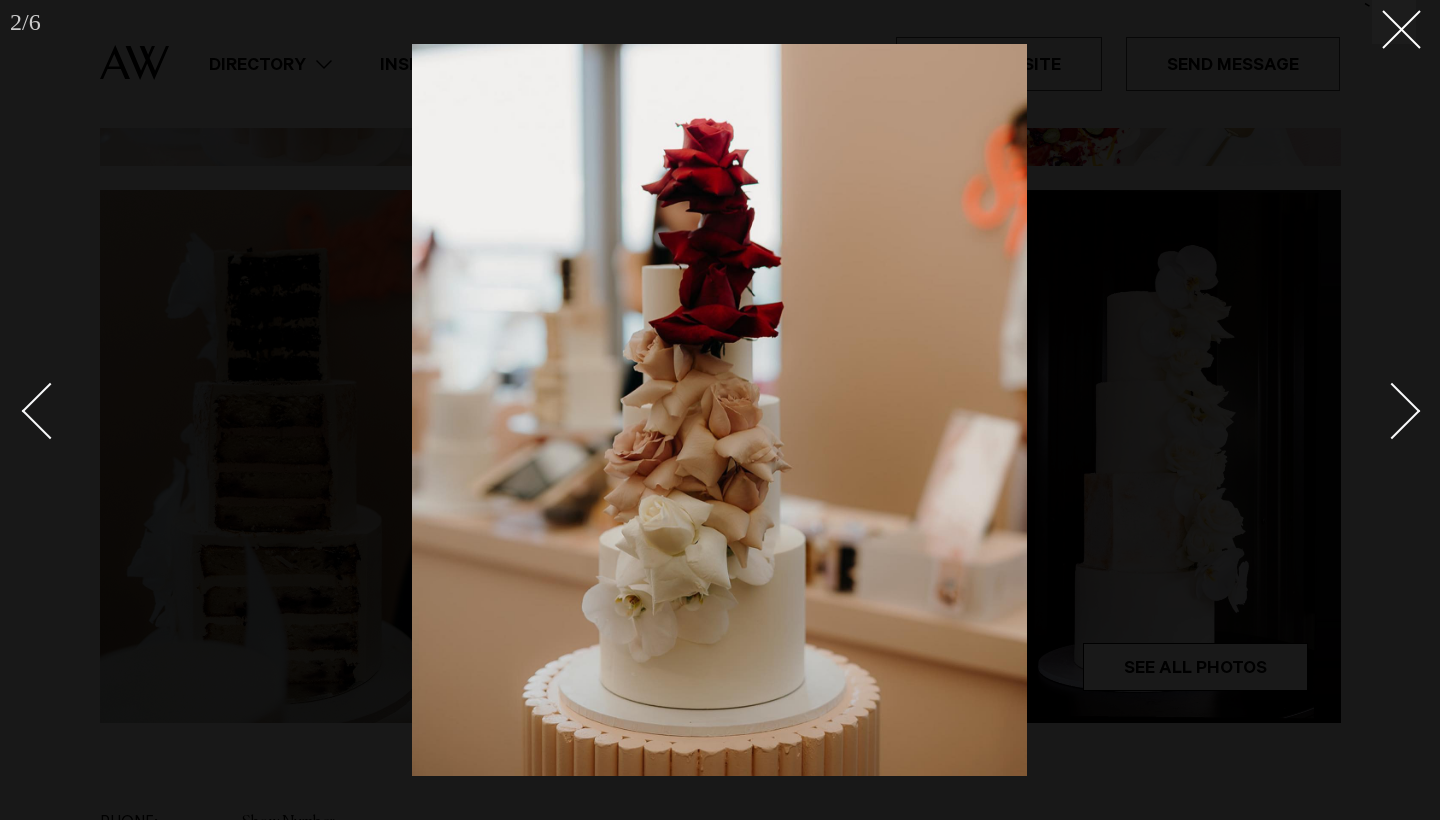 click at bounding box center (1392, 411) 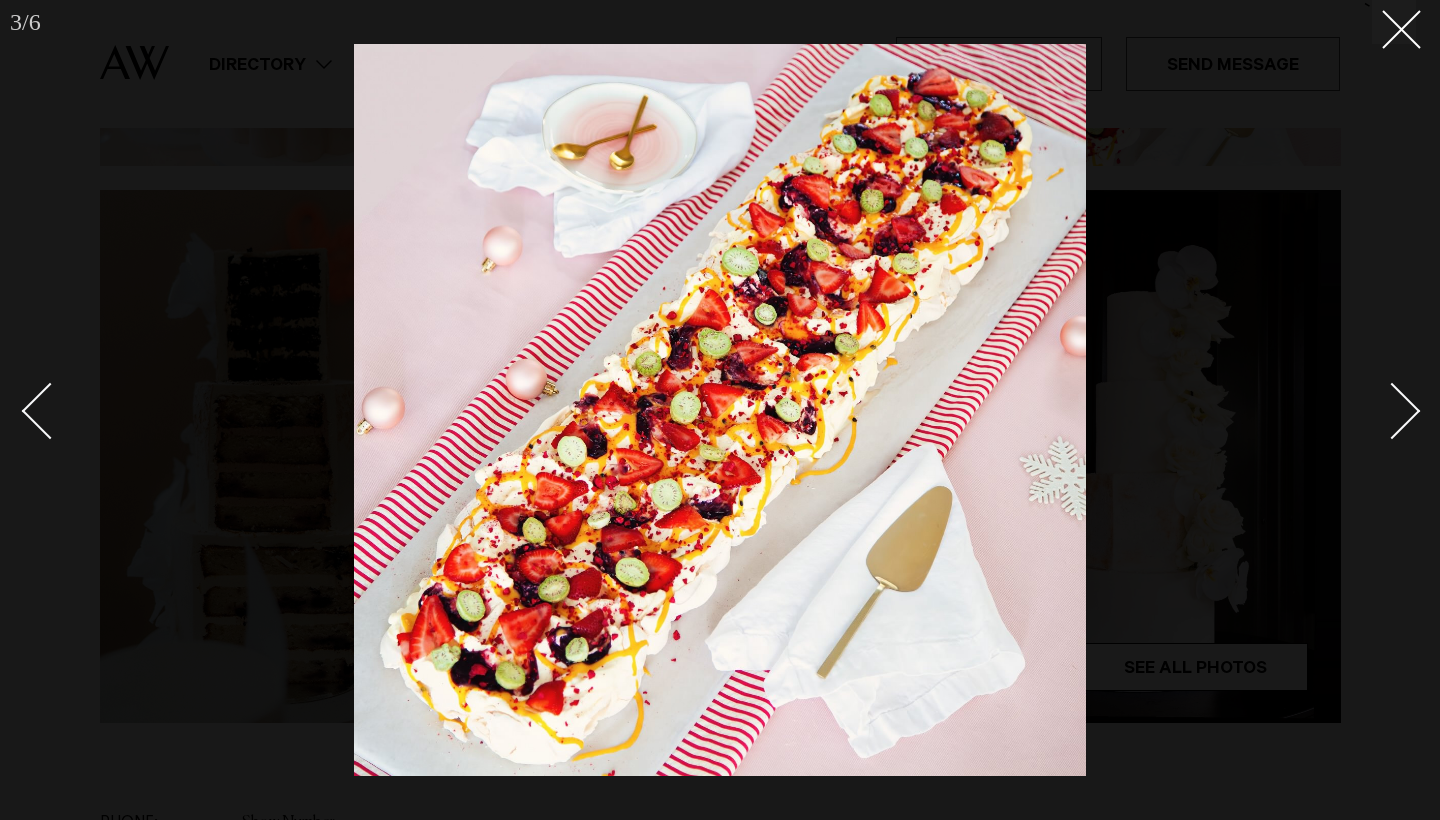 click at bounding box center (1392, 411) 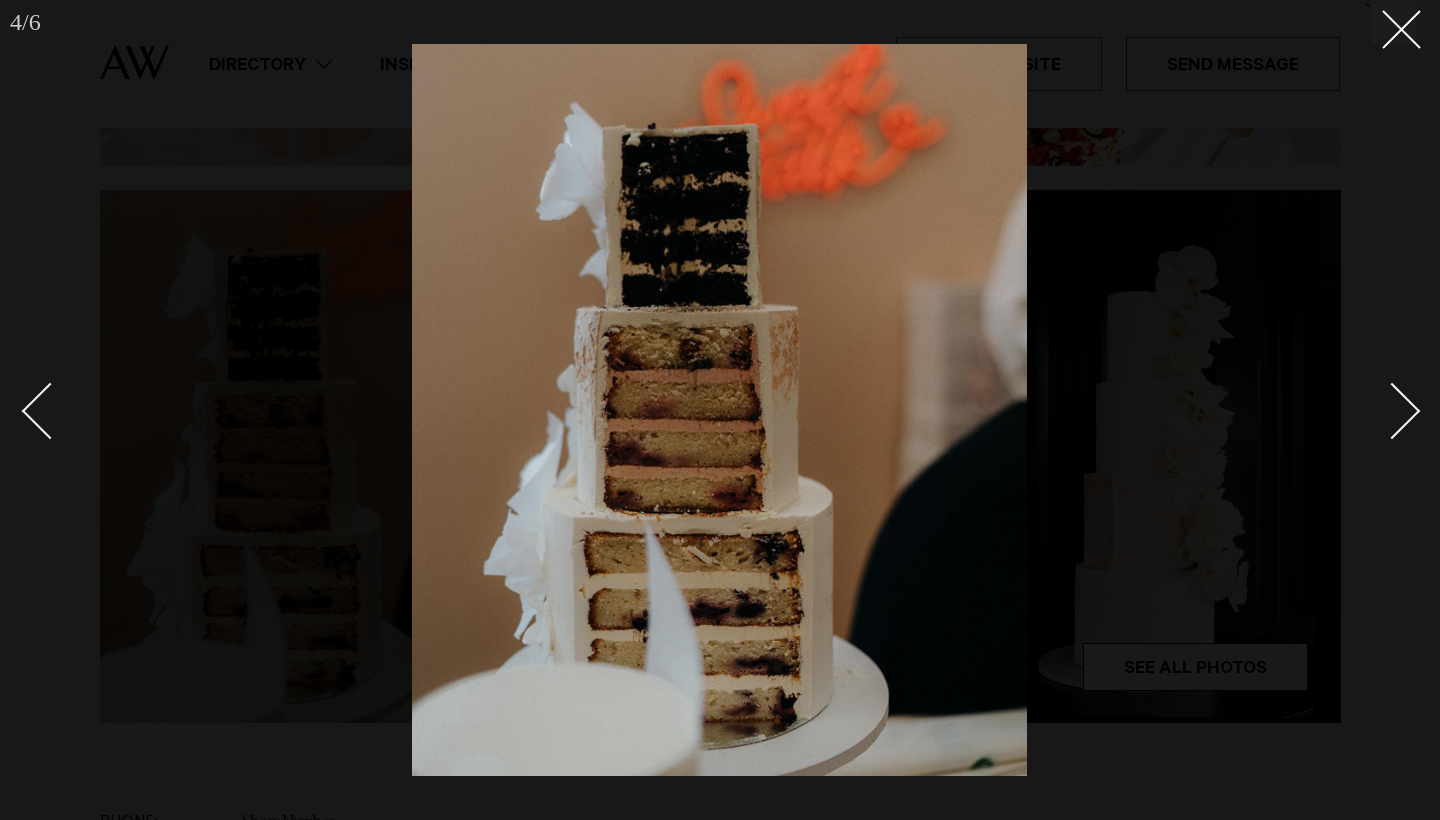 click at bounding box center (1392, 411) 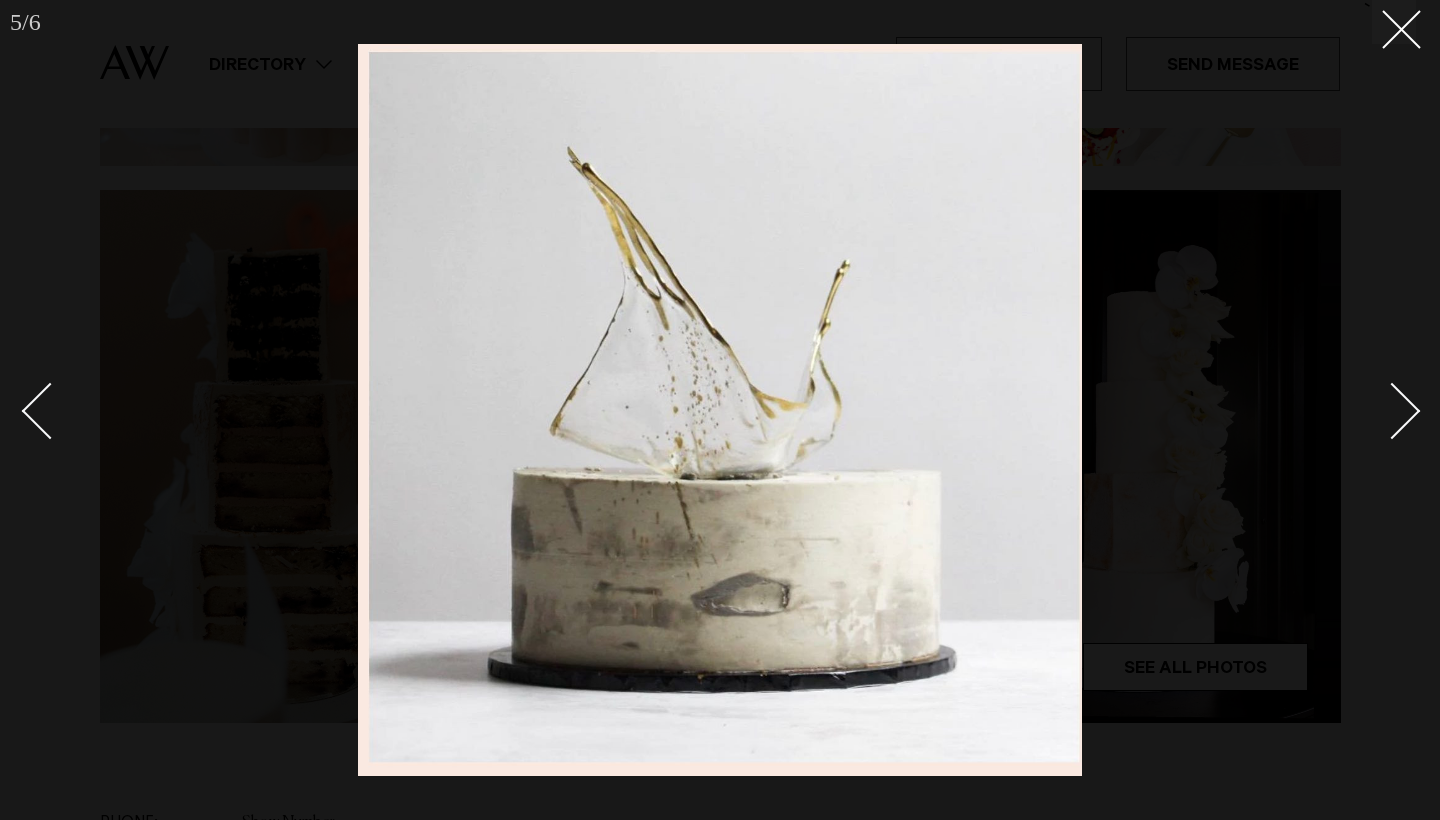 click at bounding box center [1392, 411] 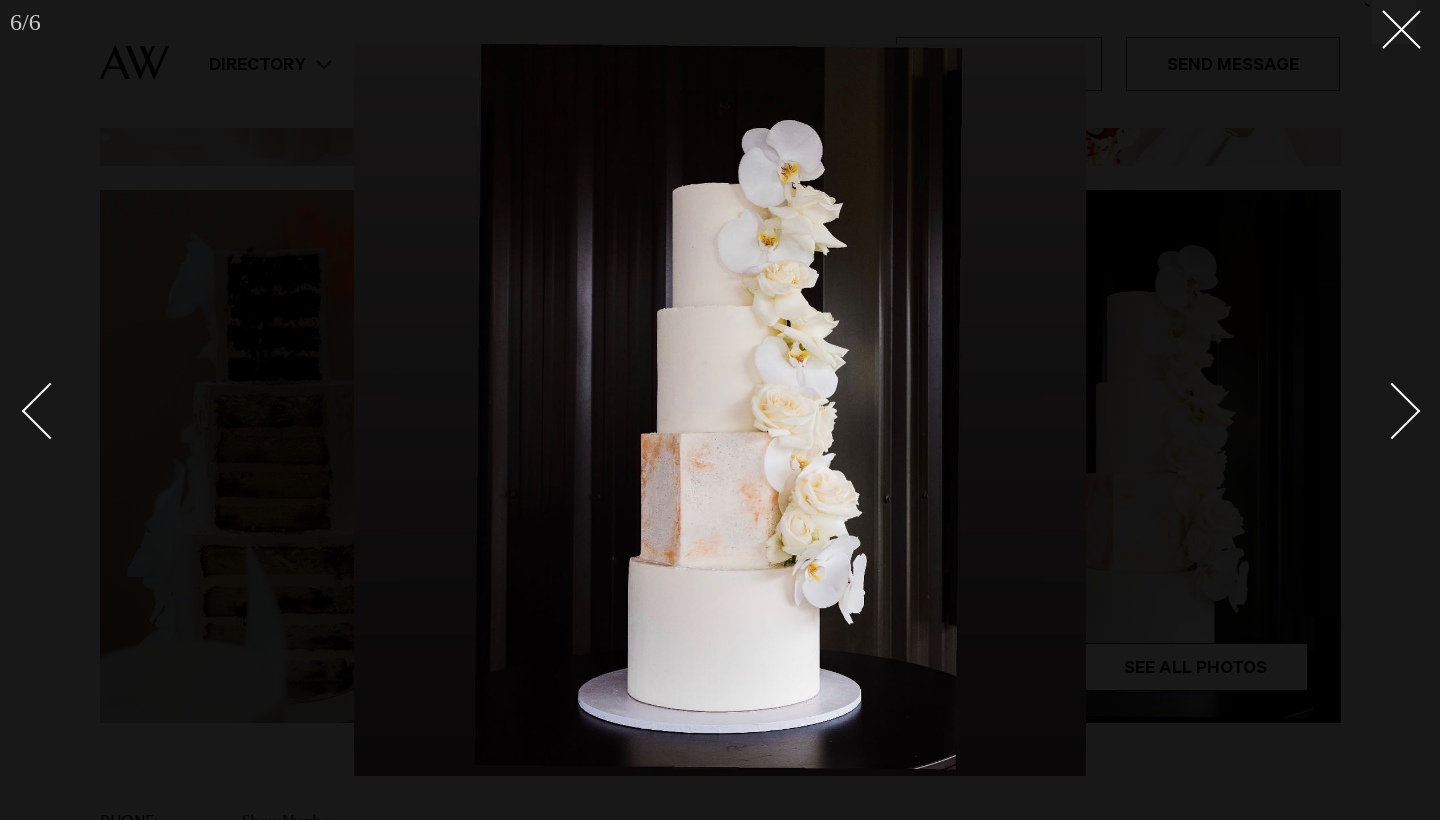 click at bounding box center [1392, 411] 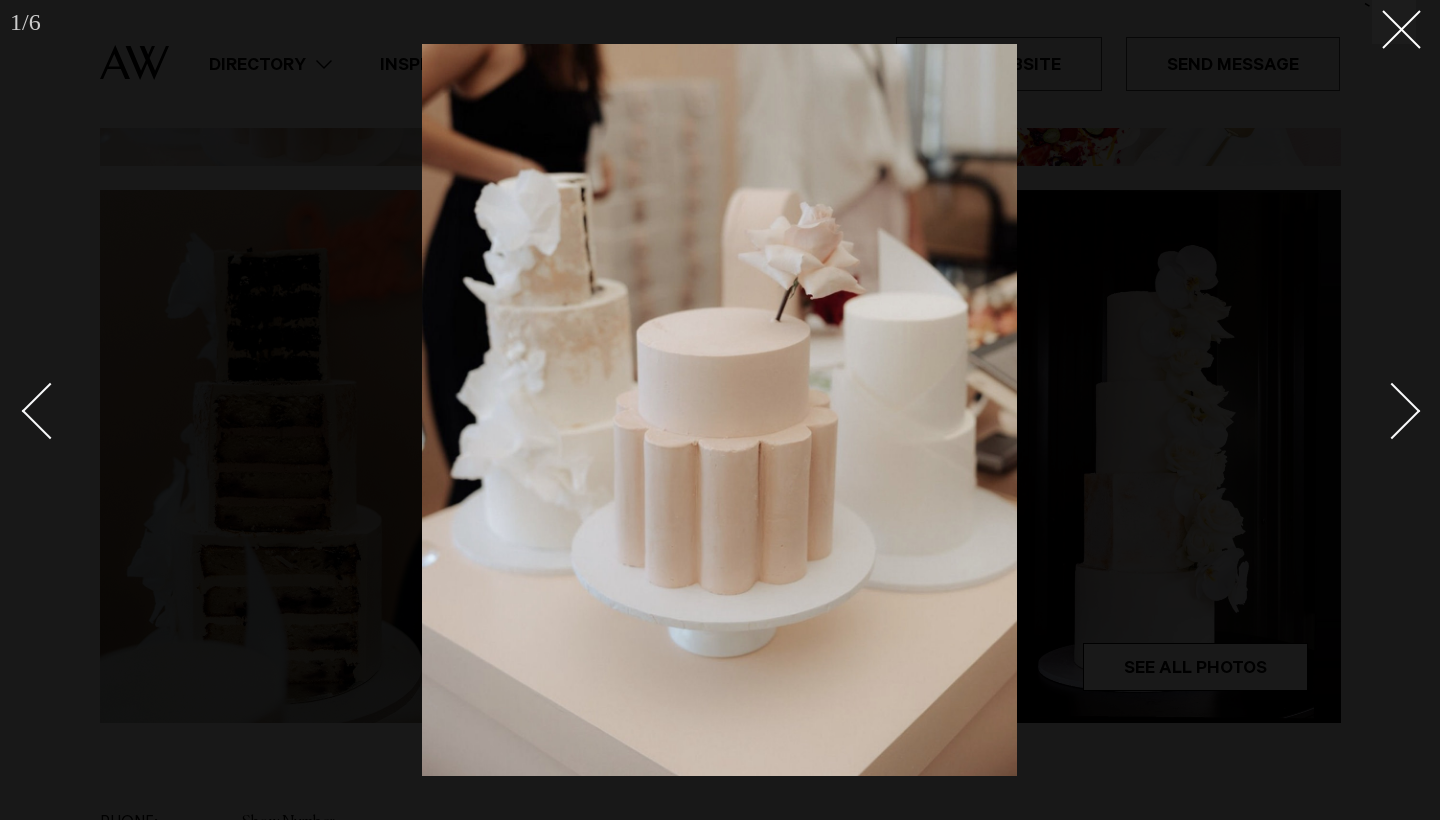 click at bounding box center [1392, 411] 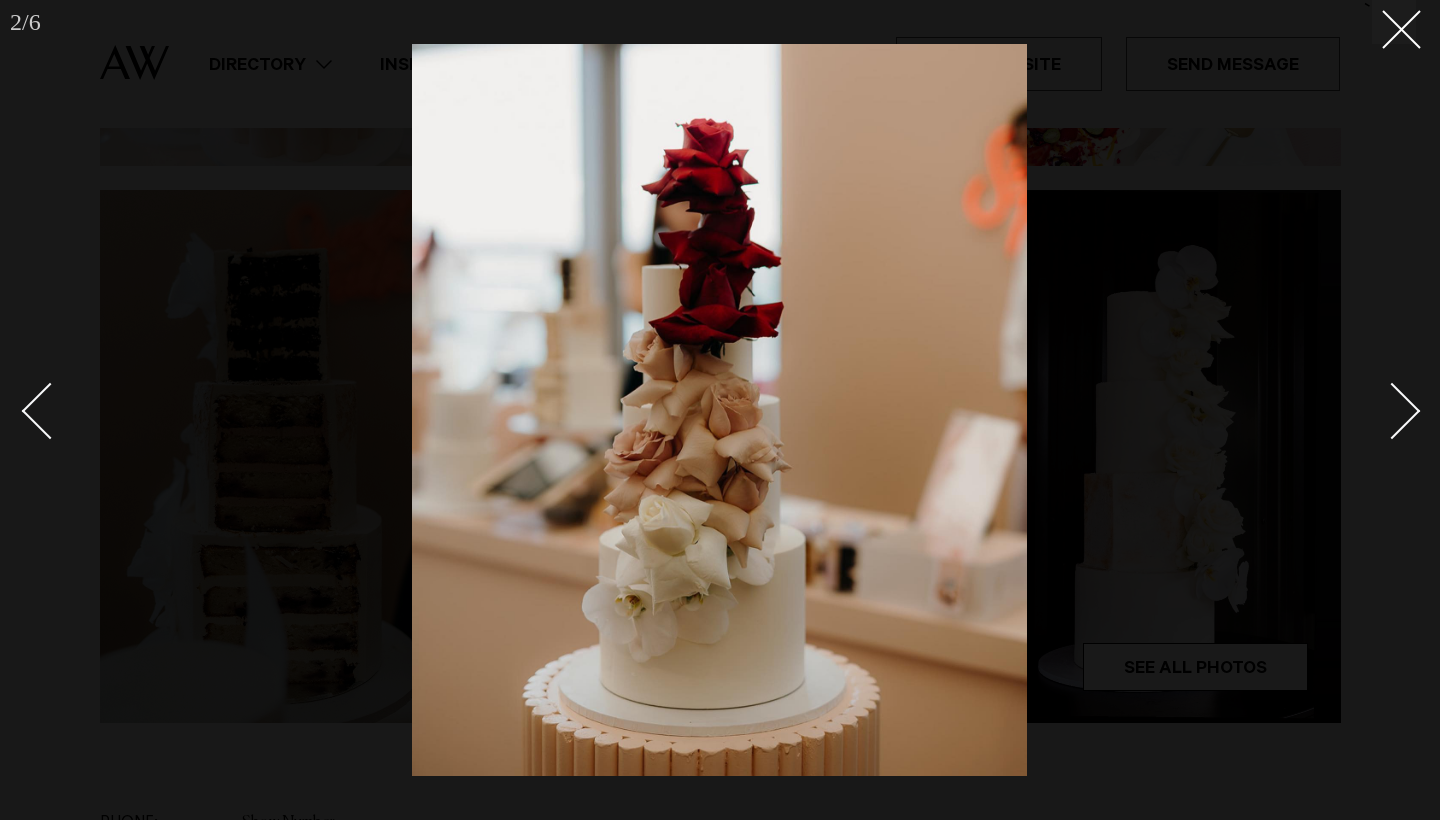 click at bounding box center (1392, 411) 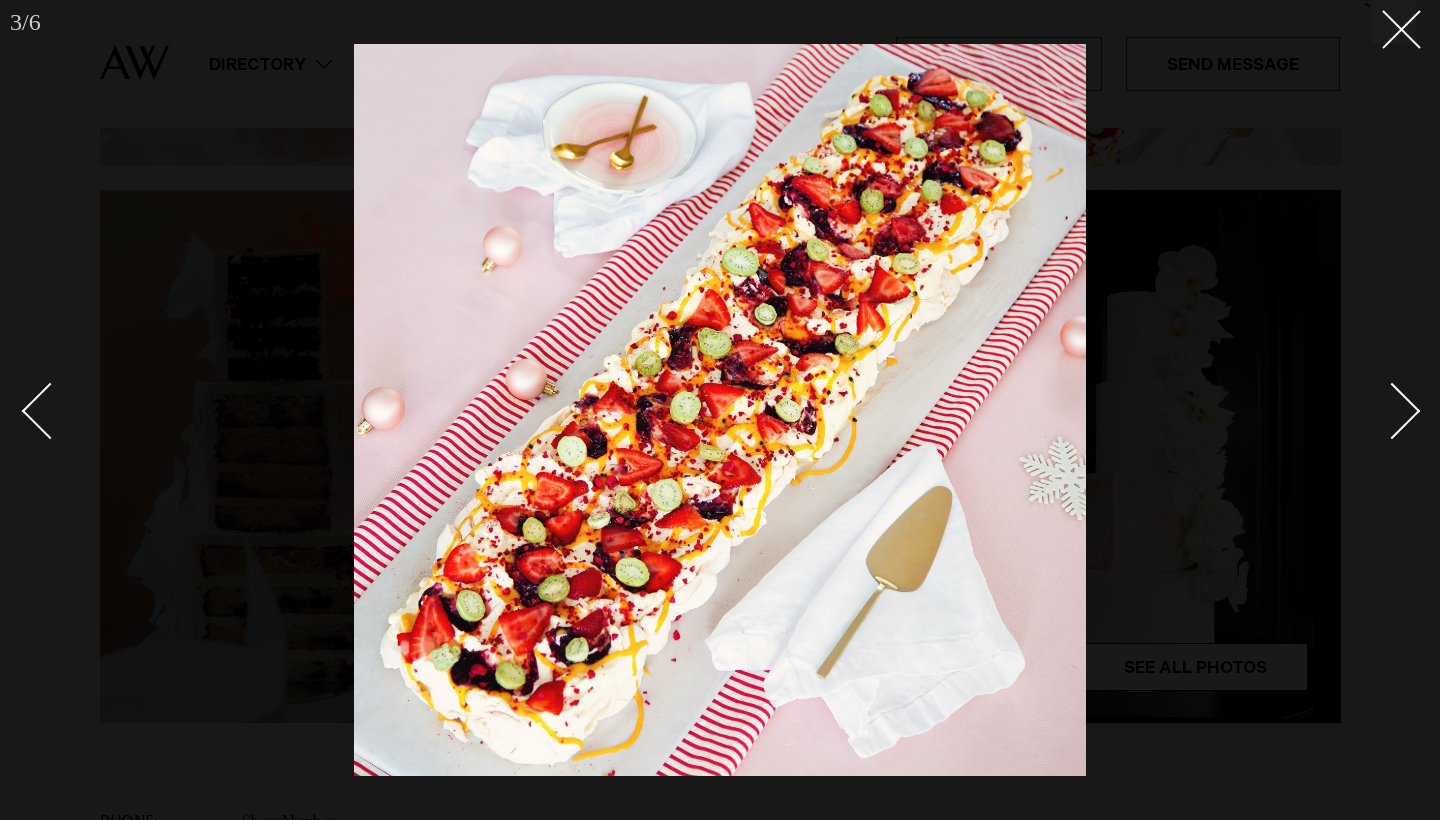 click at bounding box center [1392, 411] 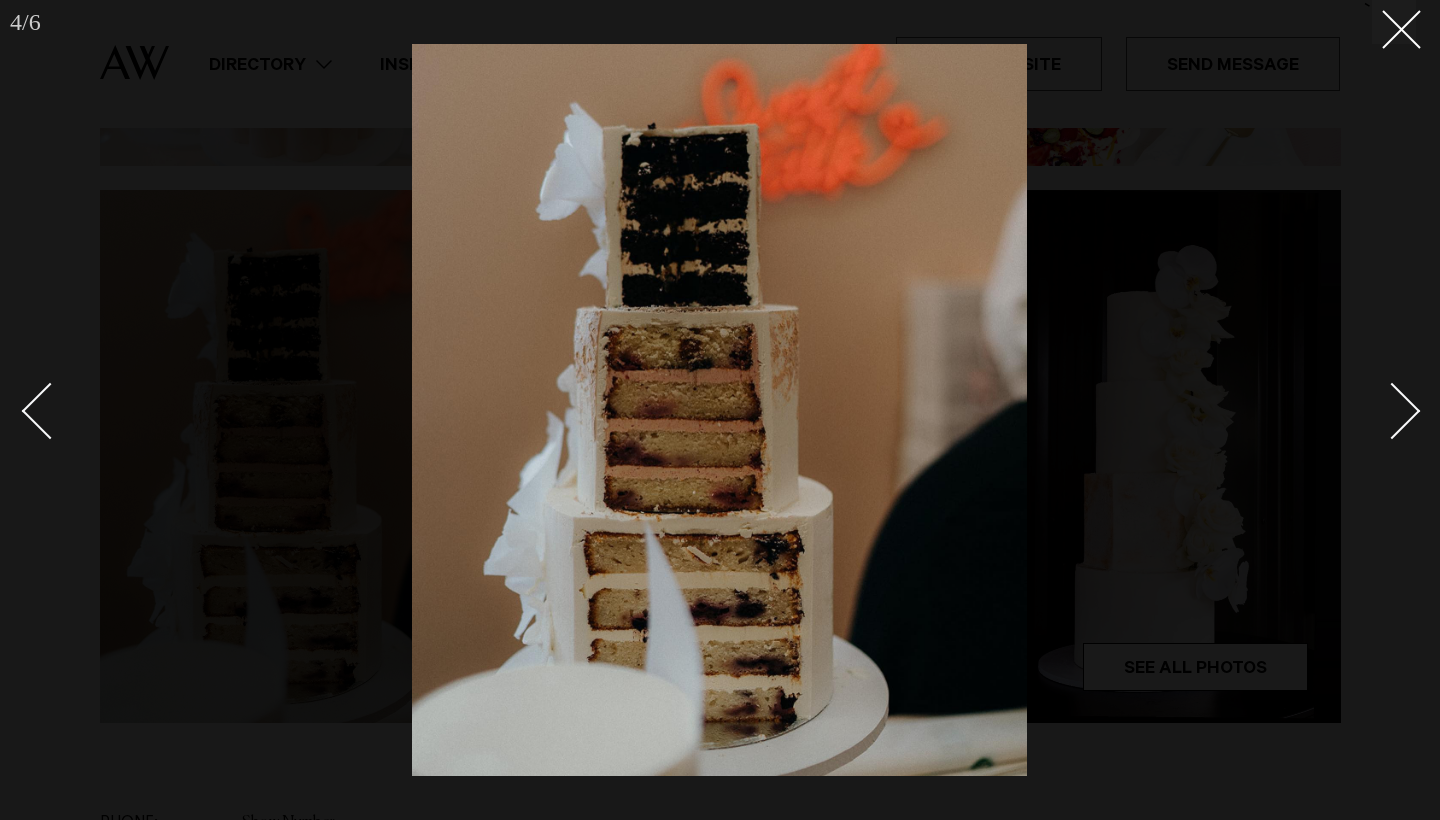 click at bounding box center (1392, 411) 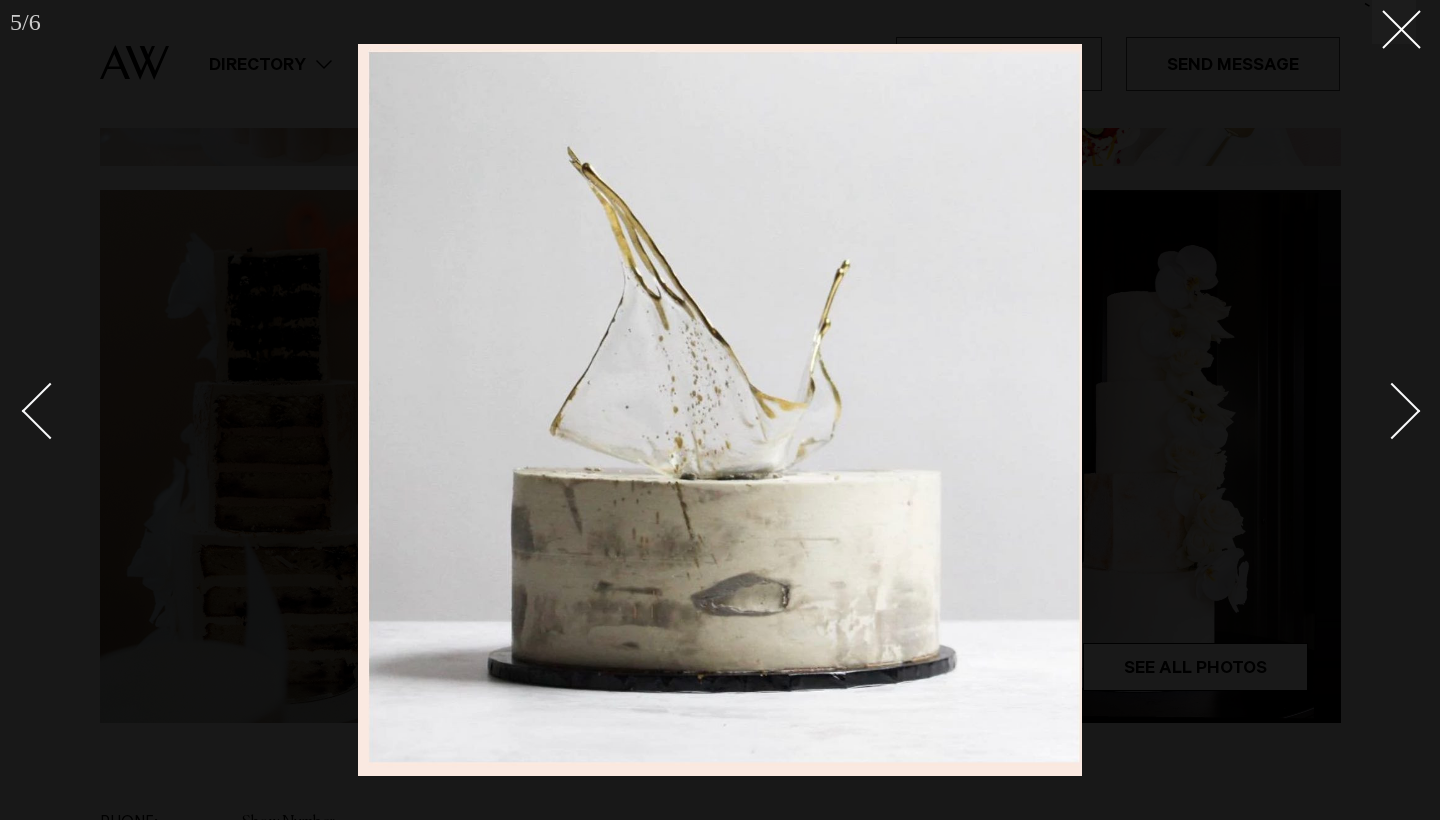 click at bounding box center [1392, 411] 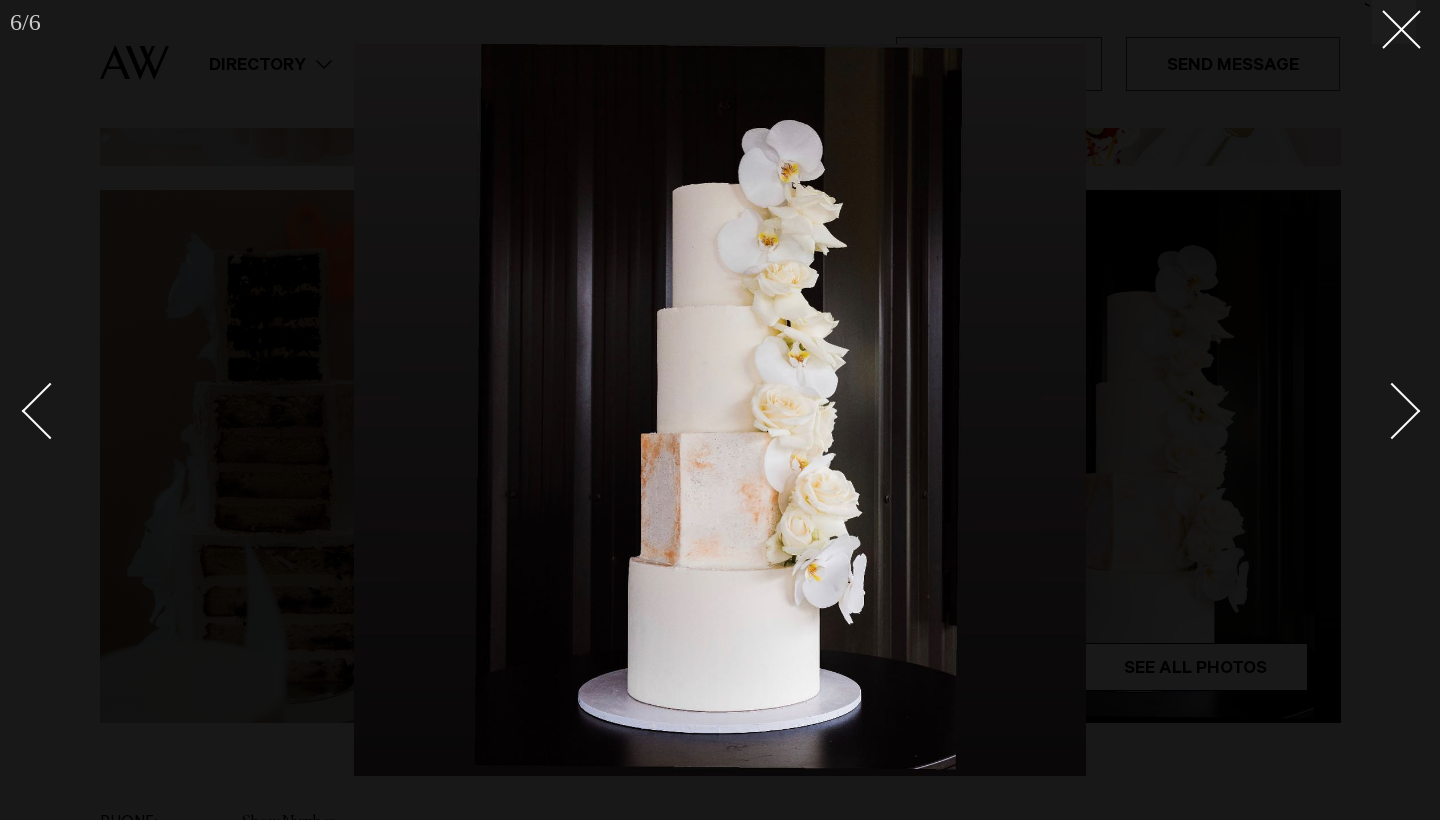 click at bounding box center (1392, 411) 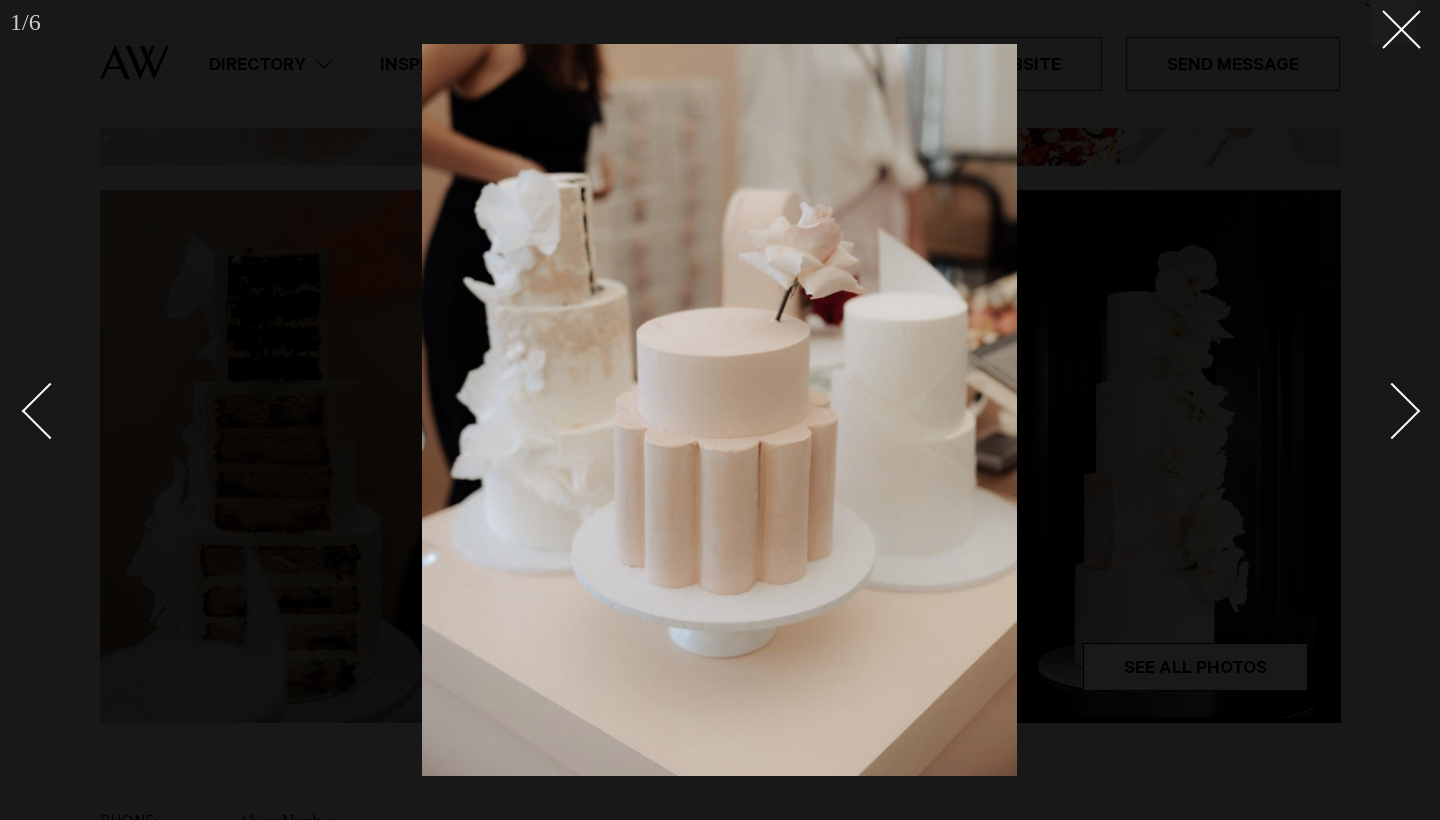 click at bounding box center (1392, 411) 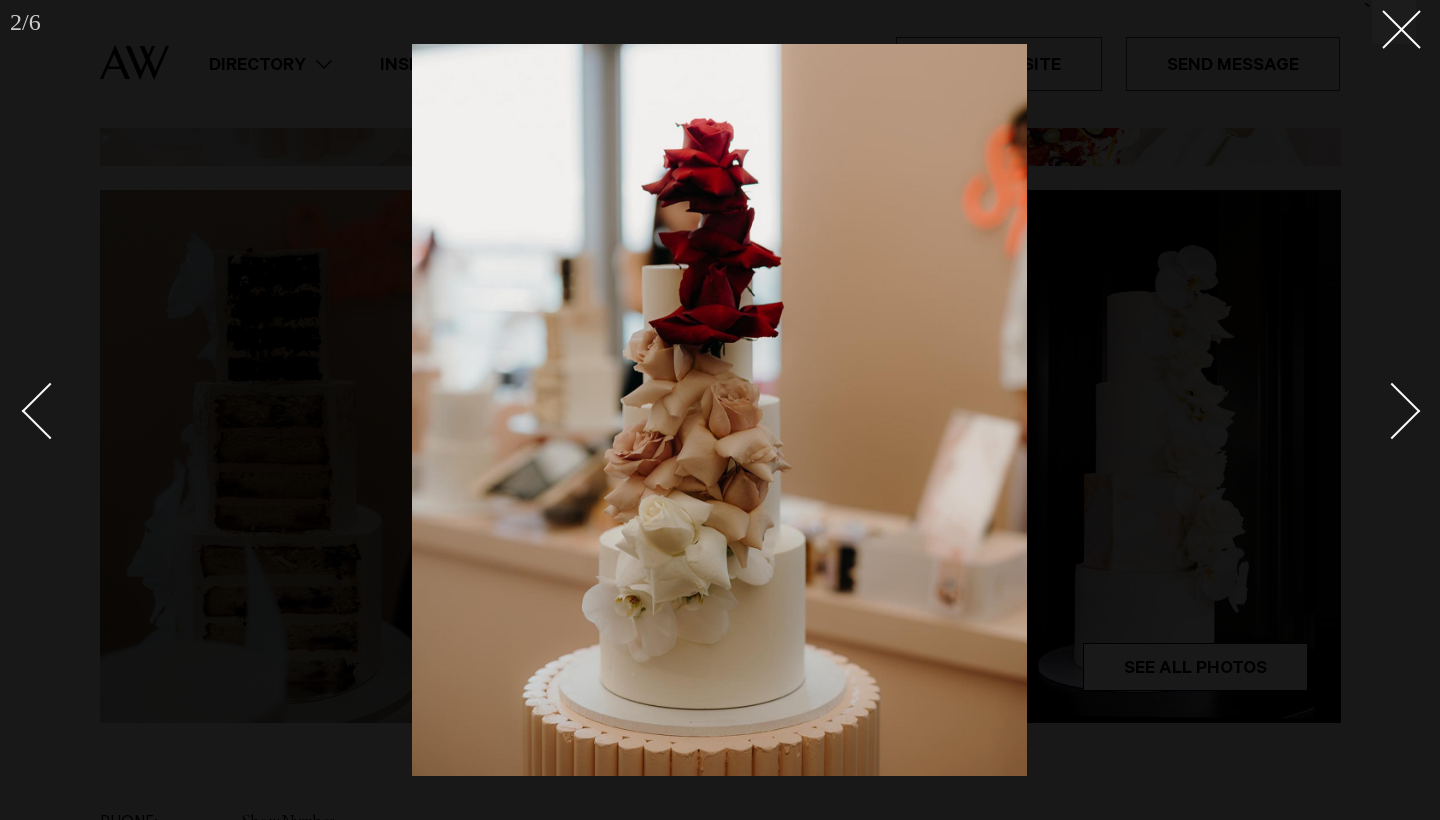 click at bounding box center (1392, 411) 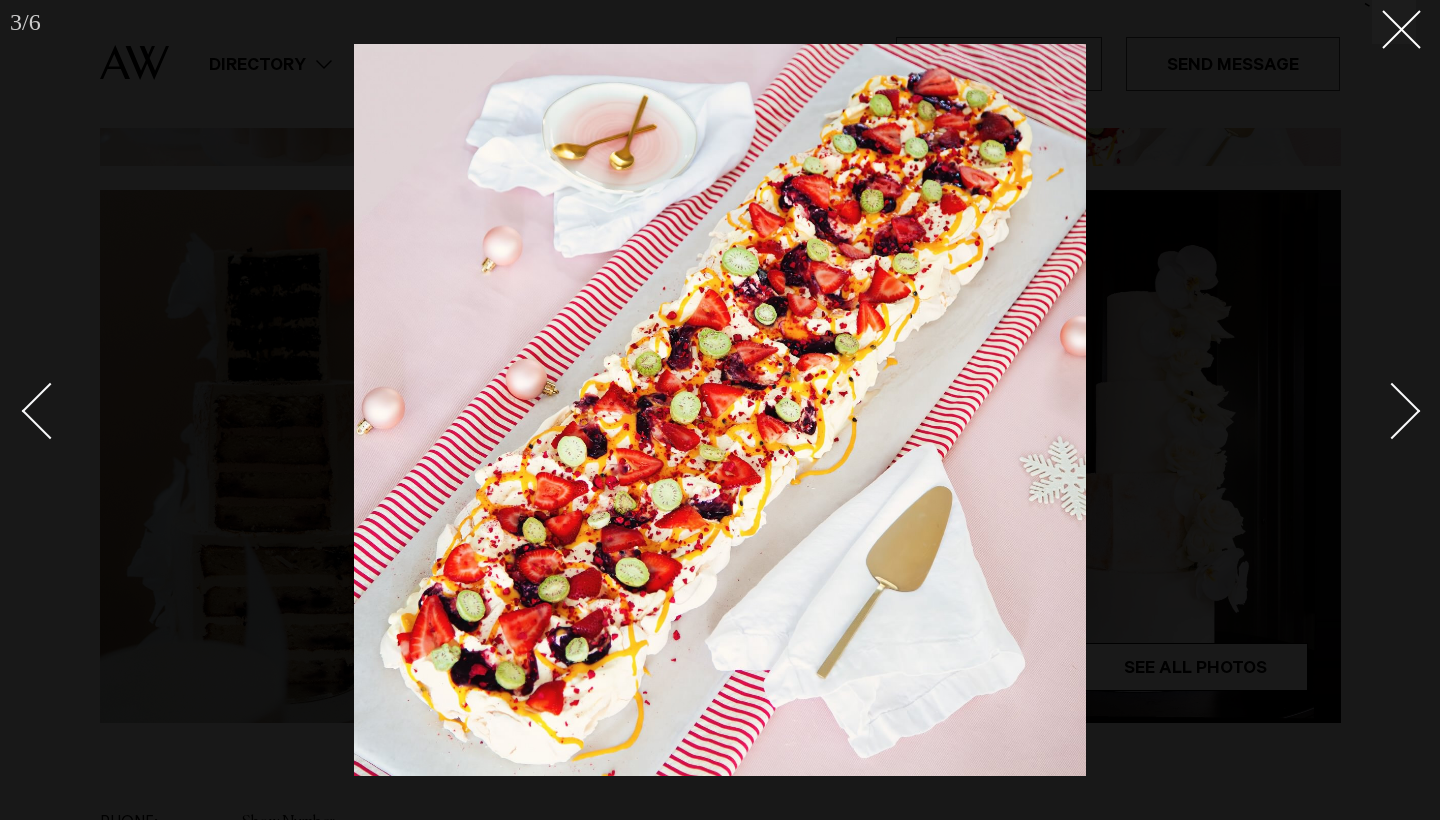 click at bounding box center [1392, 411] 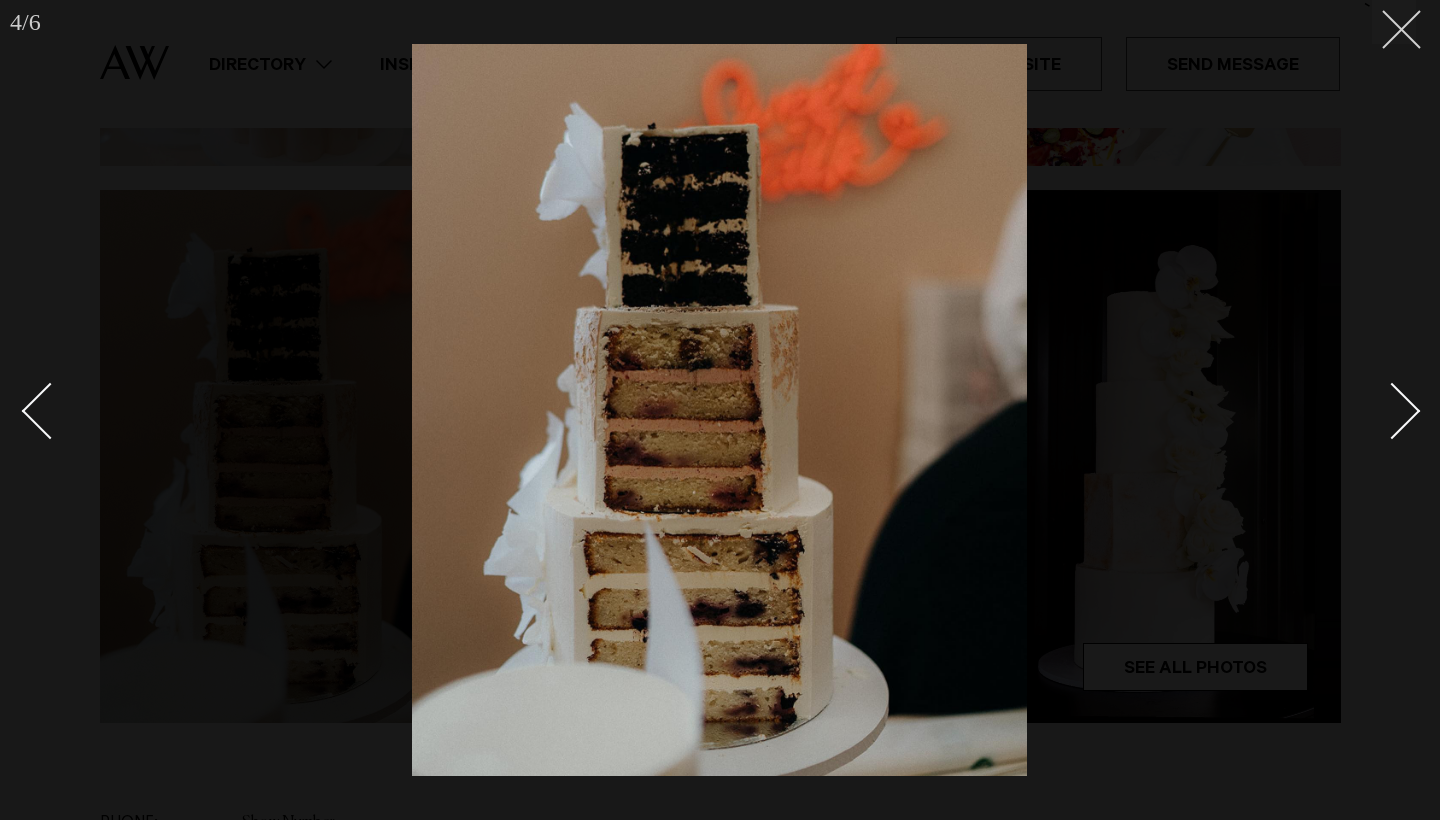 click 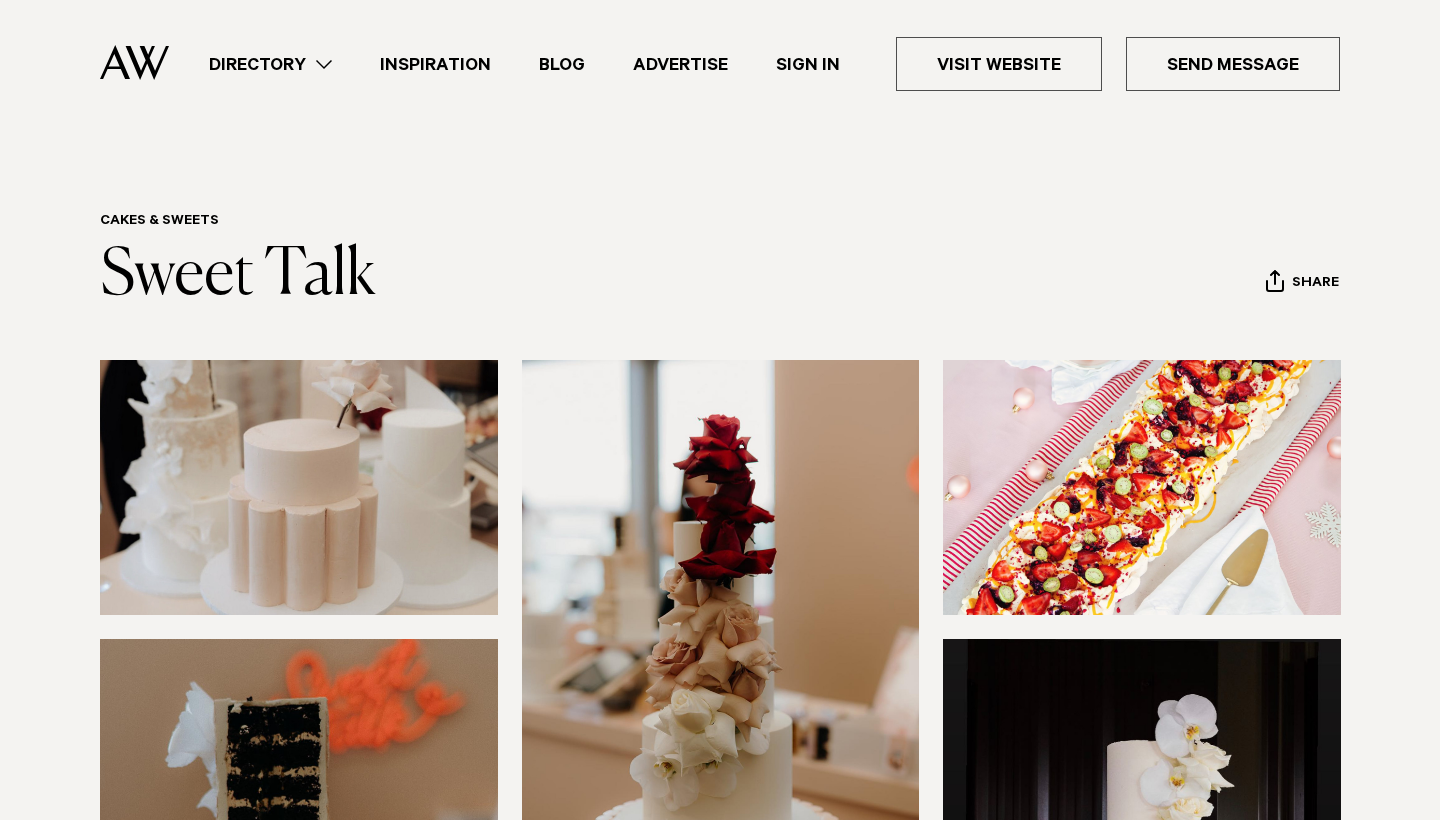 scroll, scrollTop: 0, scrollLeft: 0, axis: both 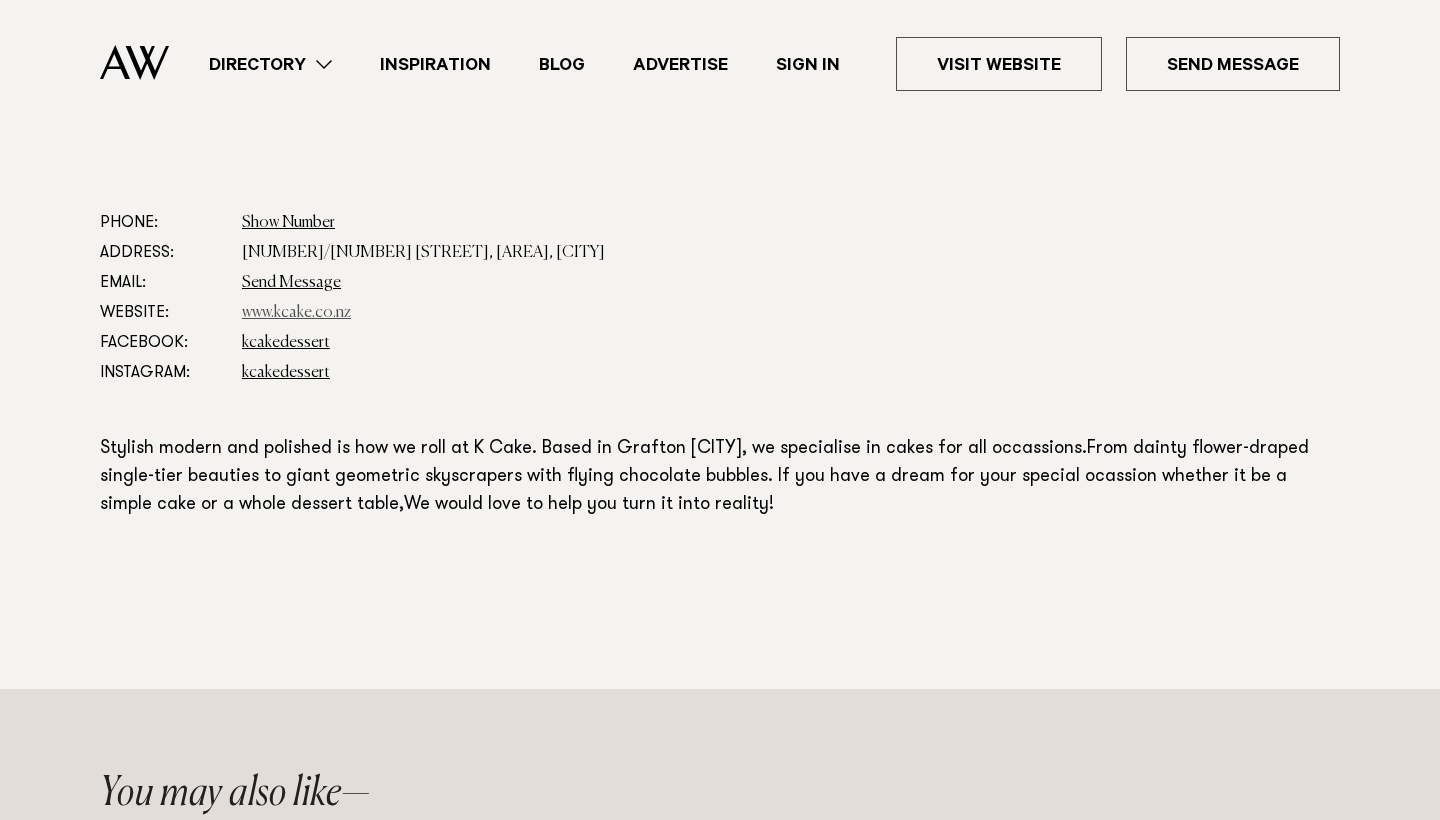 click on "www.kcake.co.nz" at bounding box center [296, 313] 